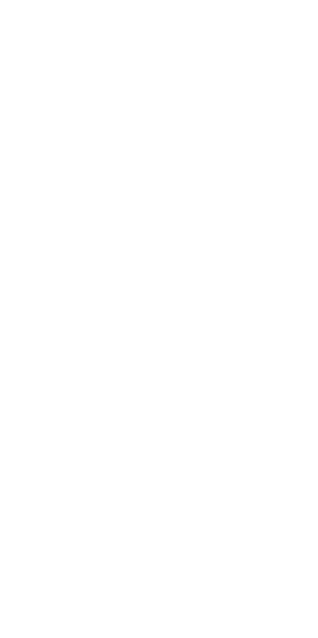 scroll, scrollTop: 0, scrollLeft: 0, axis: both 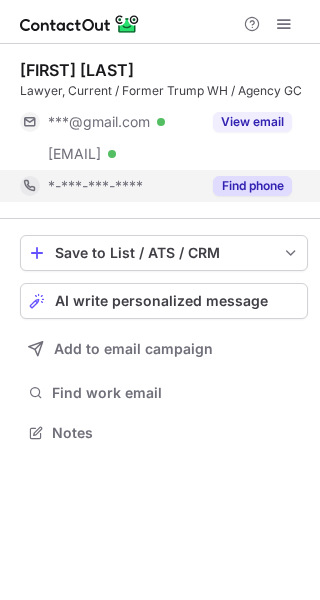 click on "Find phone" at bounding box center (252, 186) 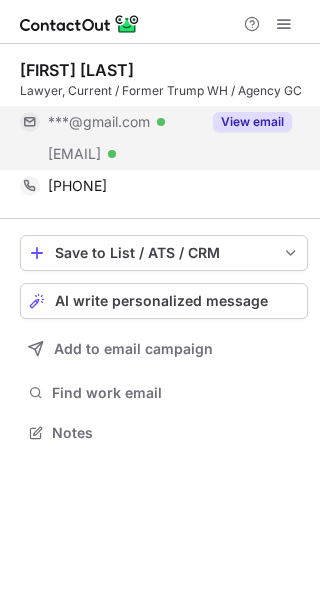 click on "View email" at bounding box center (252, 122) 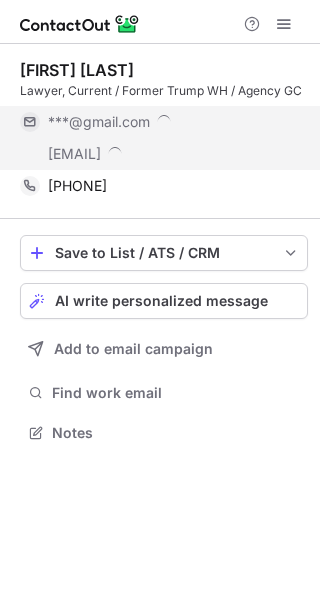 scroll, scrollTop: 10, scrollLeft: 10, axis: both 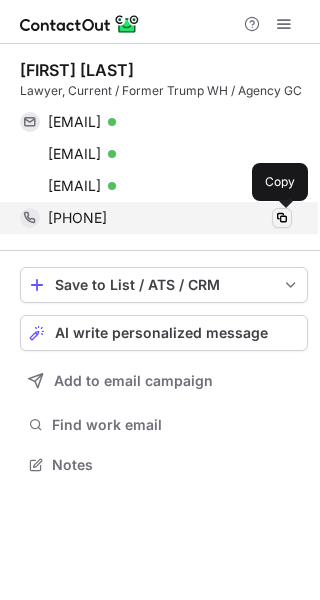 click at bounding box center [282, 218] 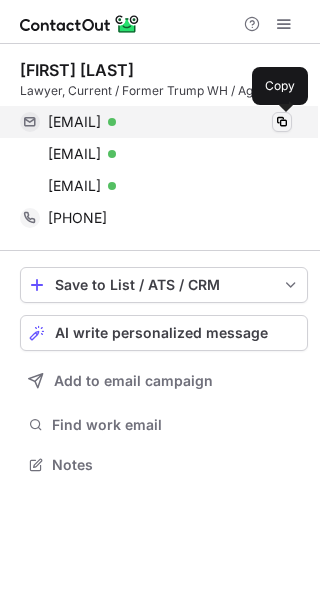 click at bounding box center [282, 122] 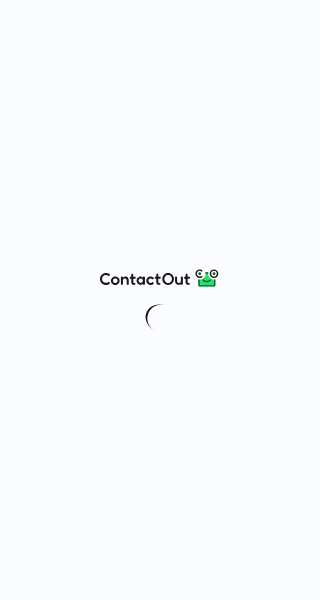 scroll, scrollTop: 0, scrollLeft: 0, axis: both 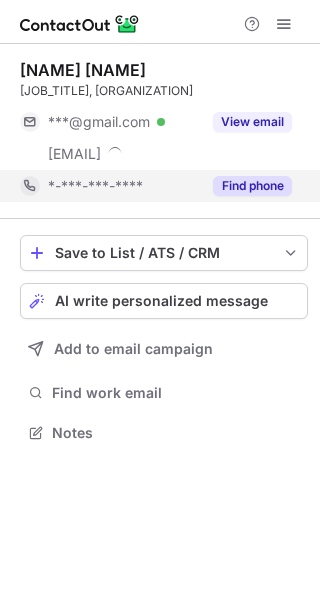 click on "Find phone" at bounding box center (252, 186) 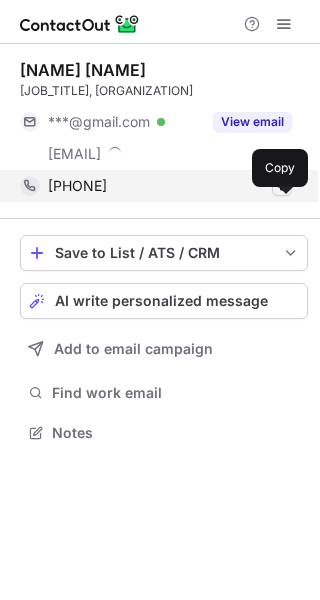 click at bounding box center [282, 186] 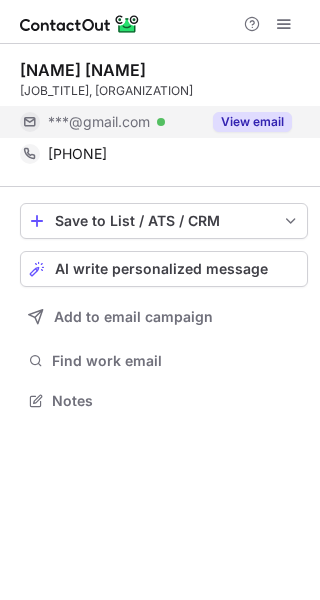 scroll, scrollTop: 405, scrollLeft: 320, axis: both 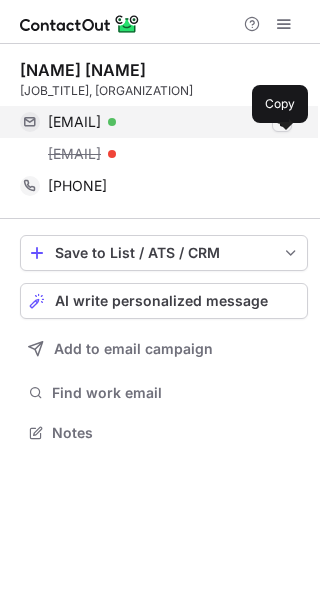 click at bounding box center (282, 122) 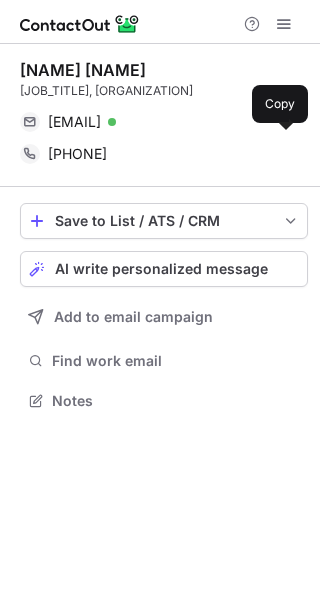scroll, scrollTop: 405, scrollLeft: 320, axis: both 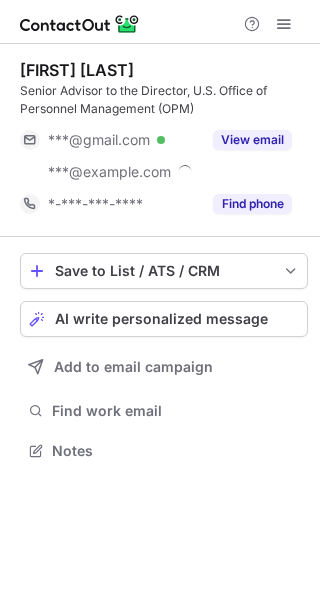 click on "[FIRST] [LAST] Senior Advisor to the Director, U.S. Office of Personnel Management (OPM) ***@example.com Verified ***@example.com View email *-***-***-**** Find phone" at bounding box center [164, 140] 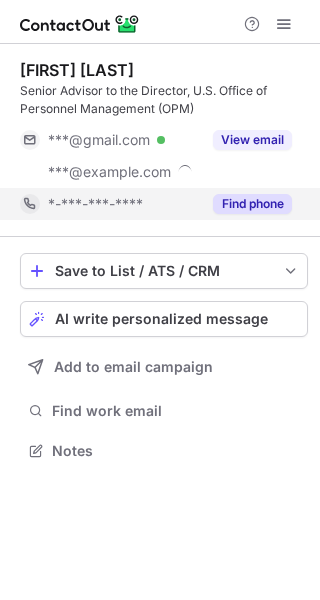 click on "Find phone" at bounding box center (246, 204) 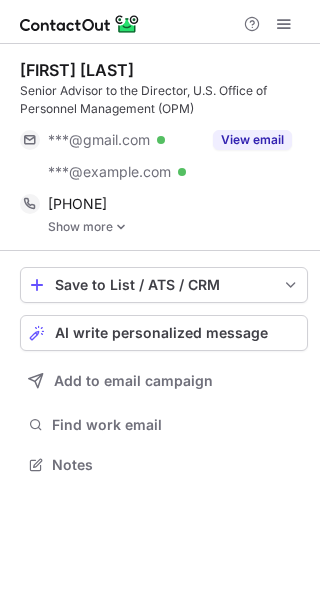 scroll, scrollTop: 10, scrollLeft: 10, axis: both 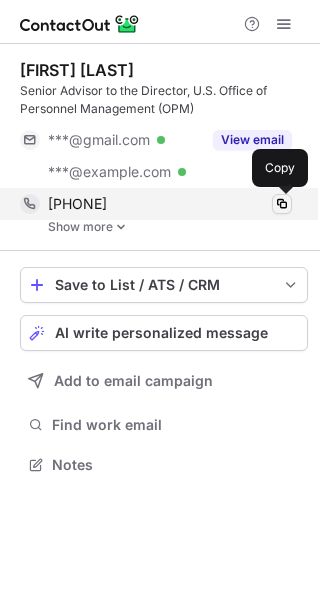 click at bounding box center (282, 204) 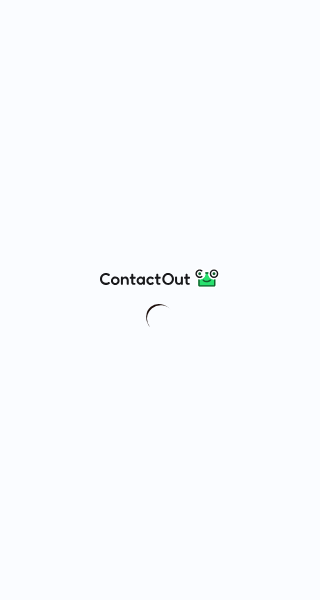 scroll, scrollTop: 0, scrollLeft: 0, axis: both 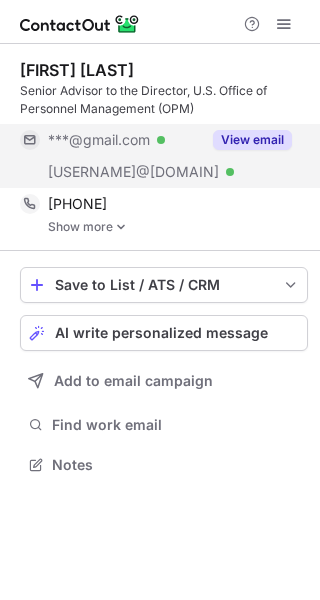 click on "View email" at bounding box center [252, 140] 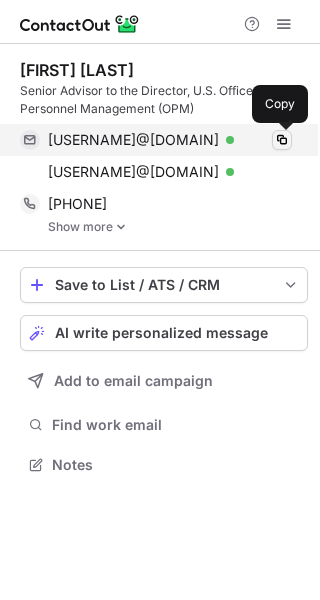 click at bounding box center [282, 140] 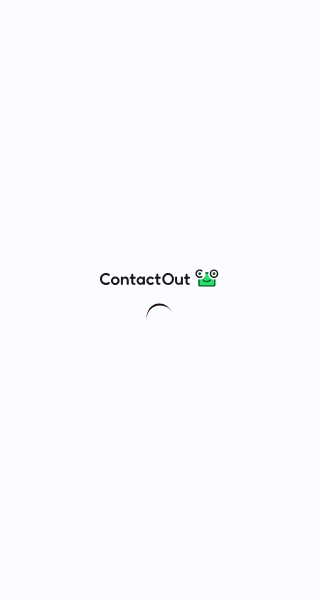 scroll, scrollTop: 0, scrollLeft: 0, axis: both 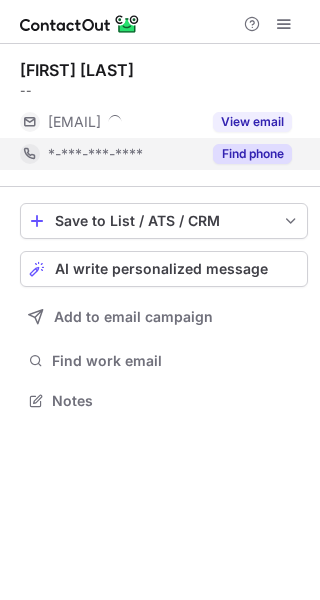 click on "Find phone" at bounding box center [252, 154] 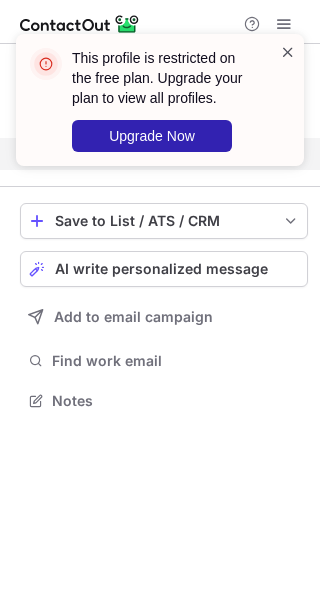 click at bounding box center (288, 52) 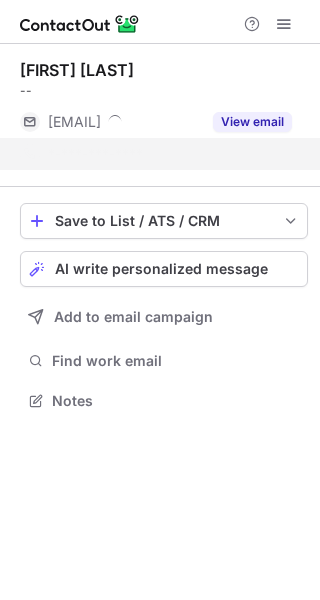 scroll, scrollTop: 355, scrollLeft: 320, axis: both 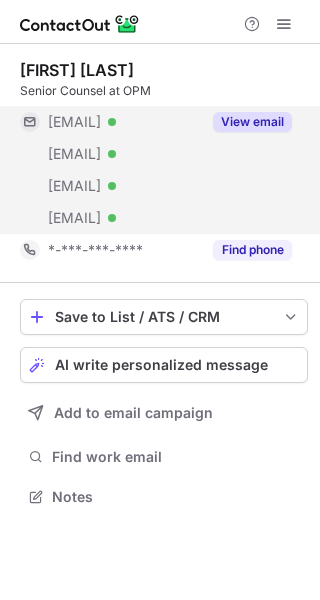 click on "View email" at bounding box center [252, 122] 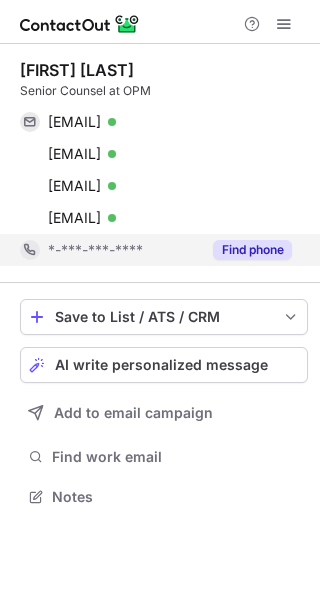 click on "Find phone" at bounding box center [252, 250] 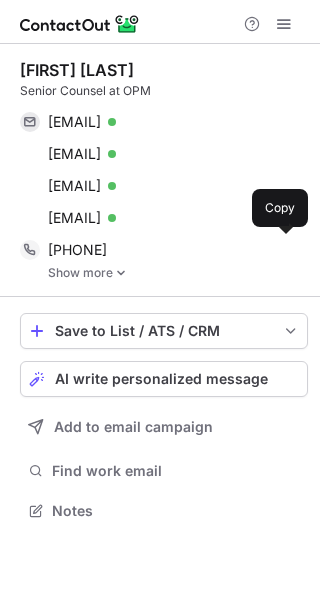 scroll, scrollTop: 10, scrollLeft: 10, axis: both 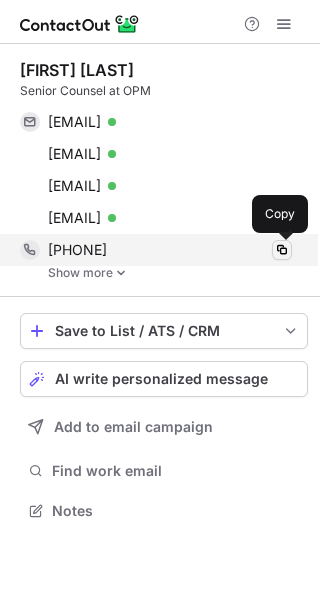 click at bounding box center (282, 250) 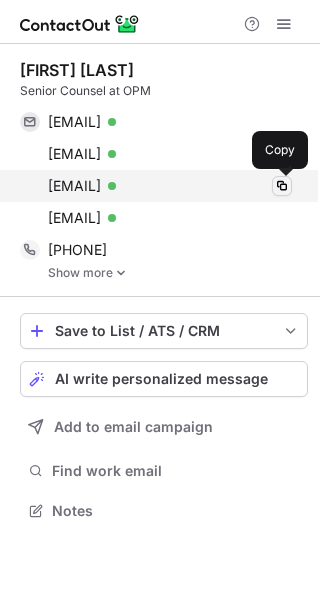 click at bounding box center [282, 186] 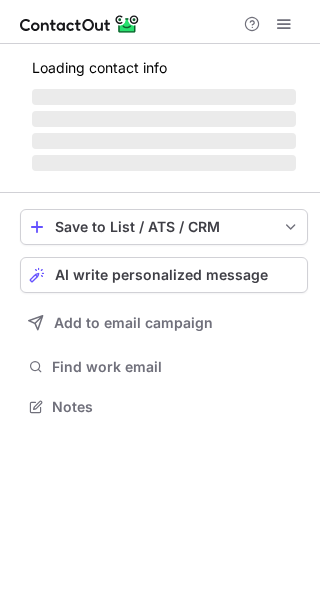 scroll, scrollTop: 0, scrollLeft: 0, axis: both 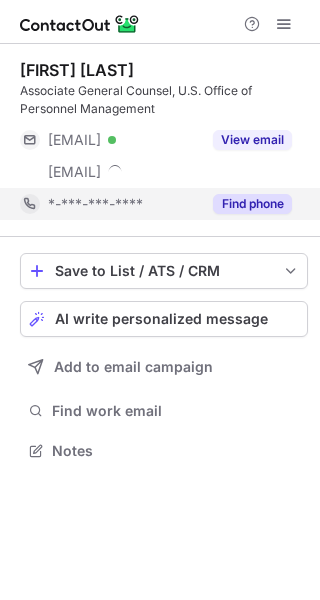 click on "Find phone" at bounding box center [252, 204] 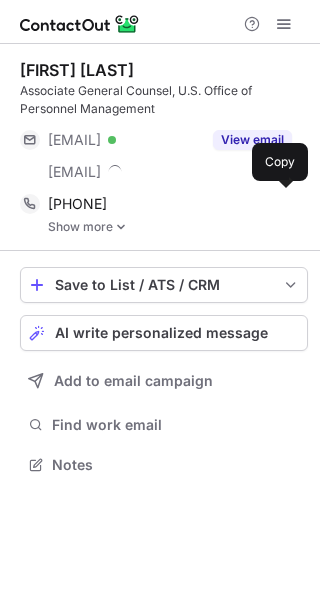 scroll, scrollTop: 10, scrollLeft: 10, axis: both 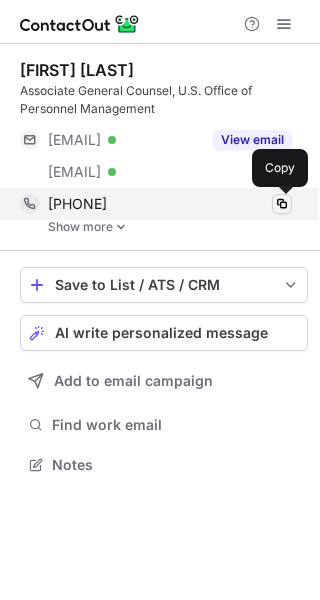 click at bounding box center [282, 204] 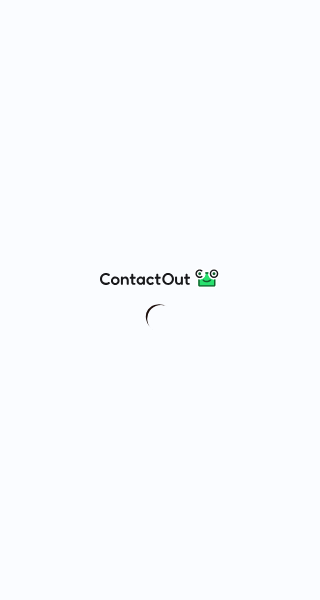 scroll, scrollTop: 0, scrollLeft: 0, axis: both 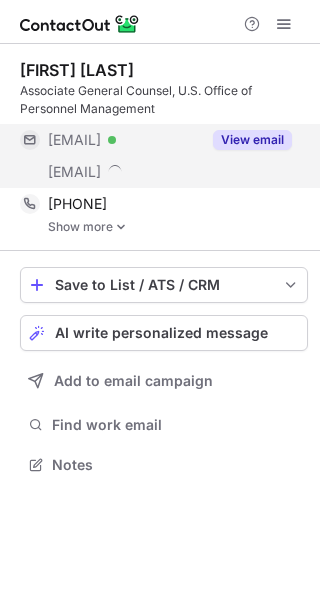 click on "View email" at bounding box center (252, 140) 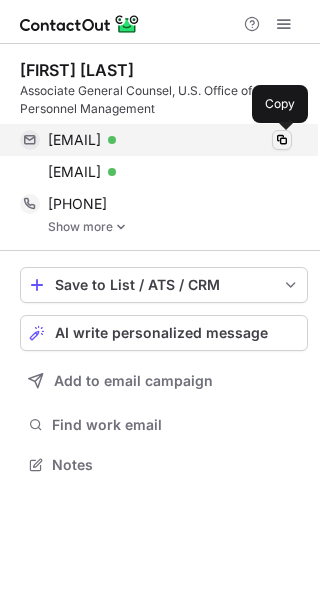 click at bounding box center [282, 140] 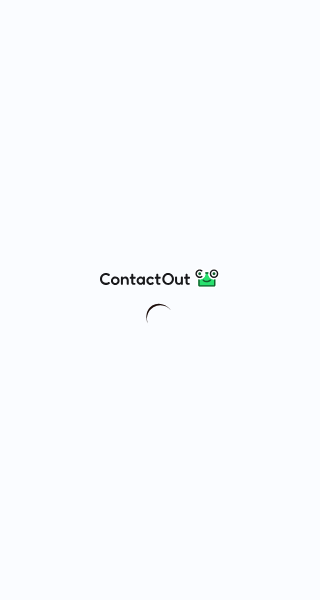 scroll, scrollTop: 0, scrollLeft: 0, axis: both 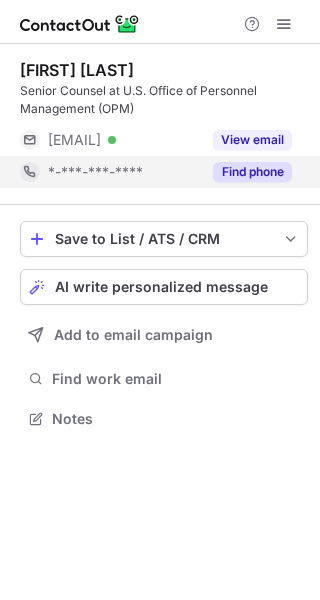 click on "Find phone" at bounding box center (252, 172) 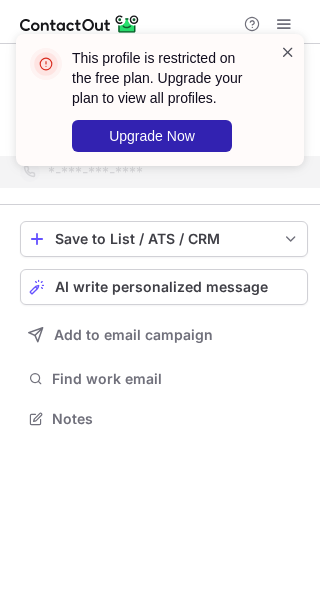 click at bounding box center [288, 52] 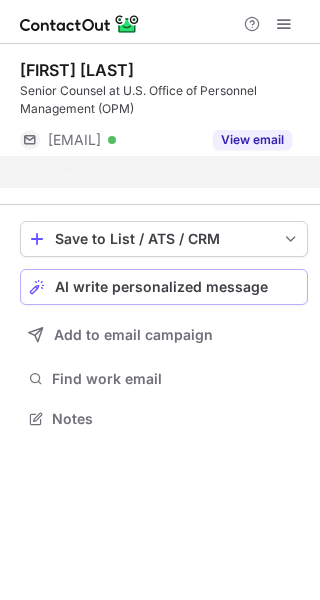 scroll, scrollTop: 373, scrollLeft: 320, axis: both 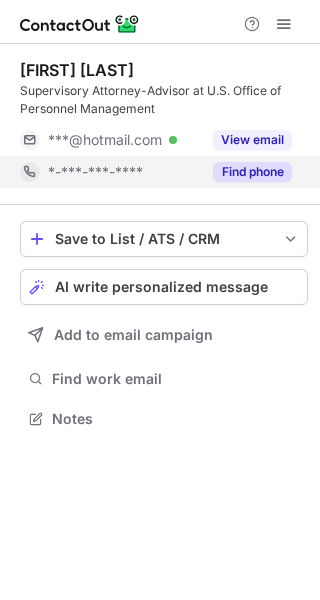 click on "Find phone" at bounding box center [252, 172] 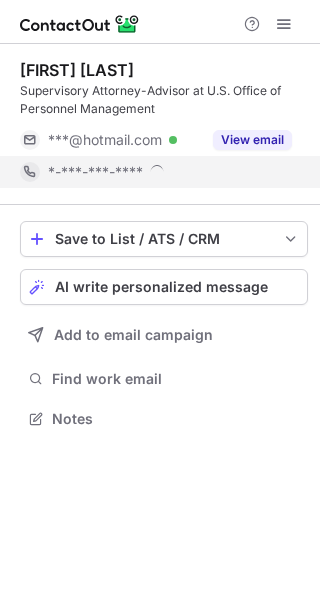 scroll, scrollTop: 10, scrollLeft: 10, axis: both 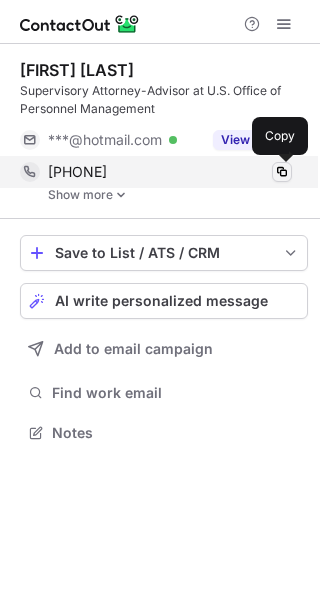 click at bounding box center (282, 172) 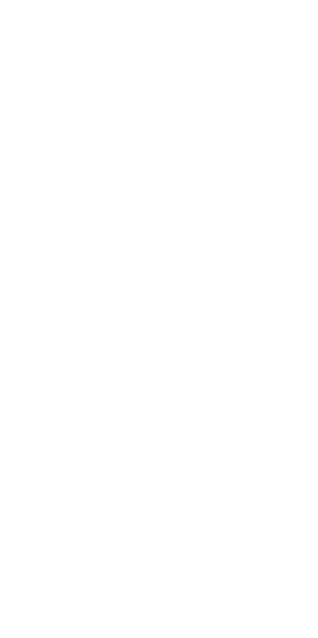 scroll, scrollTop: 0, scrollLeft: 0, axis: both 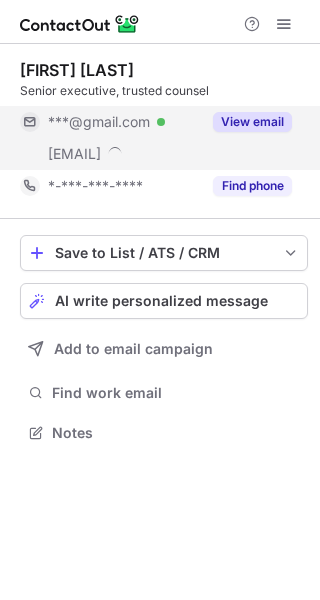 click on "View email" at bounding box center (252, 122) 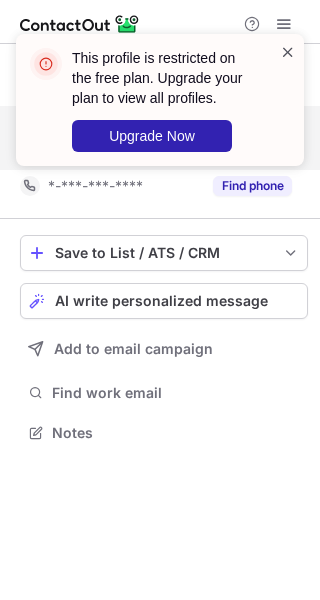 click at bounding box center (288, 52) 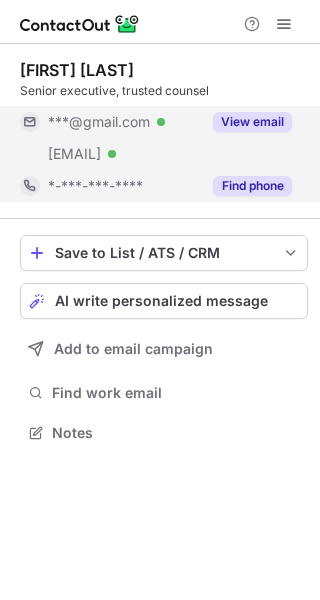 click on "Find phone" at bounding box center [252, 186] 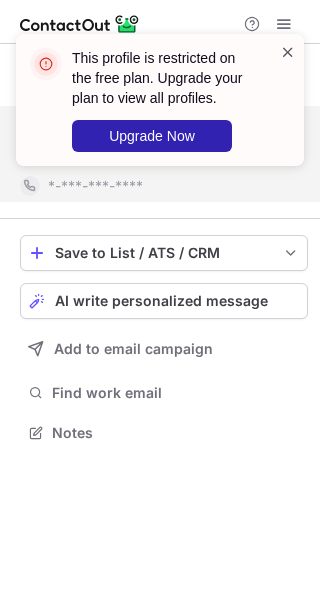 click at bounding box center [288, 52] 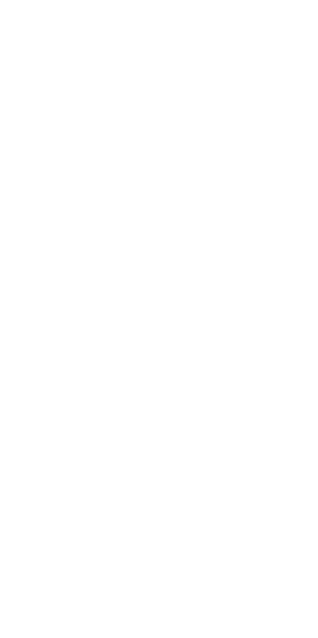 scroll, scrollTop: 0, scrollLeft: 0, axis: both 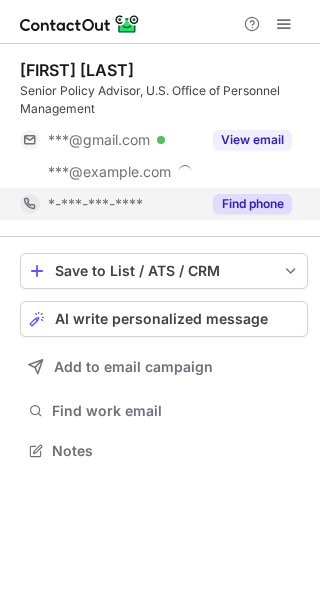 click on "Find phone" at bounding box center [252, 204] 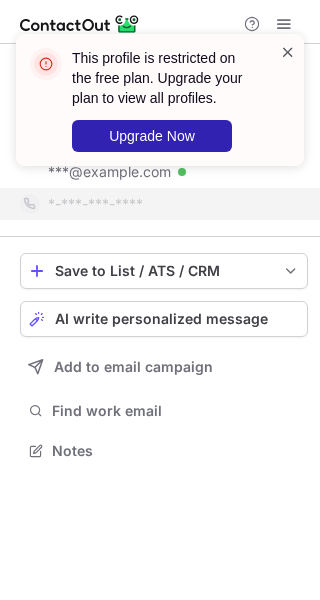 click at bounding box center (288, 52) 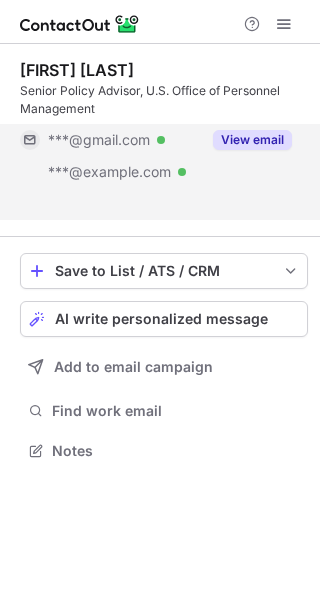 scroll, scrollTop: 405, scrollLeft: 320, axis: both 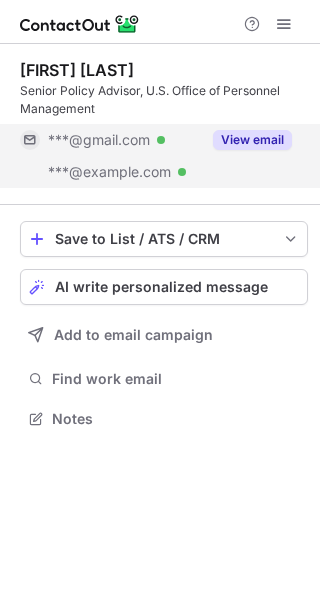 click on "View email" at bounding box center [252, 140] 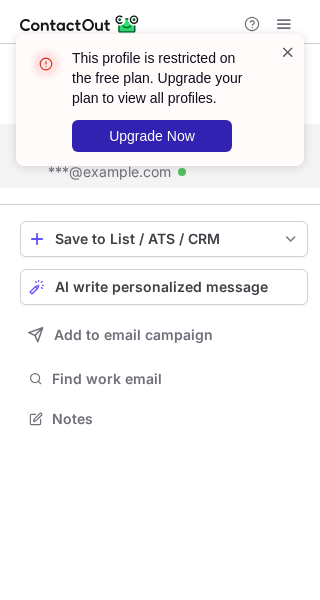 click at bounding box center [288, 52] 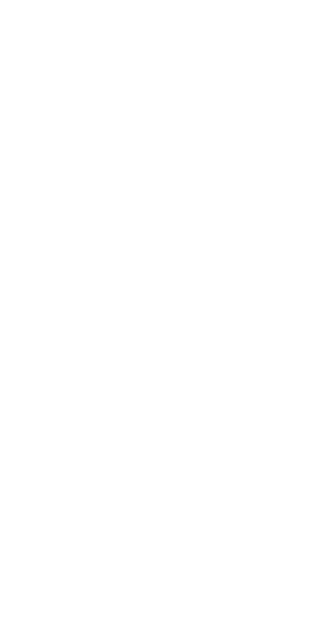 scroll, scrollTop: 0, scrollLeft: 0, axis: both 